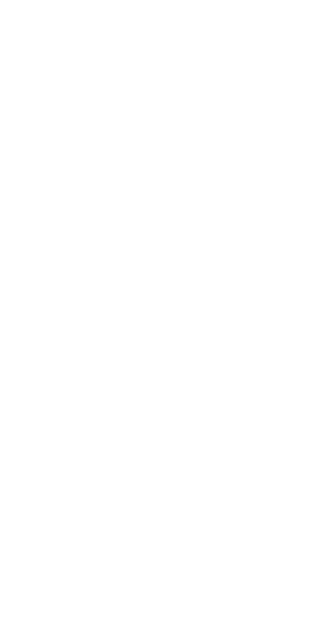 scroll, scrollTop: 0, scrollLeft: 0, axis: both 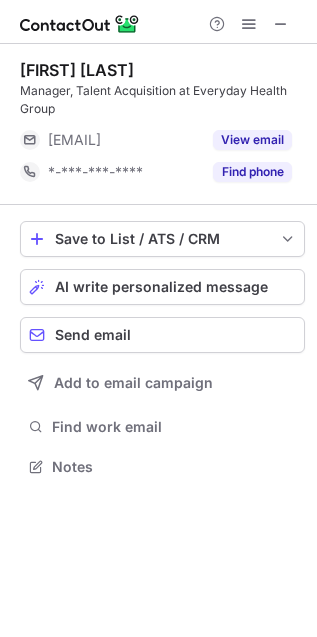 click on "Diana Honerkamp Manager, Talent Acquisition at Everyday Health Group ***@ziffdavis.com View email *-***-***-**** Find phone" at bounding box center (162, 124) 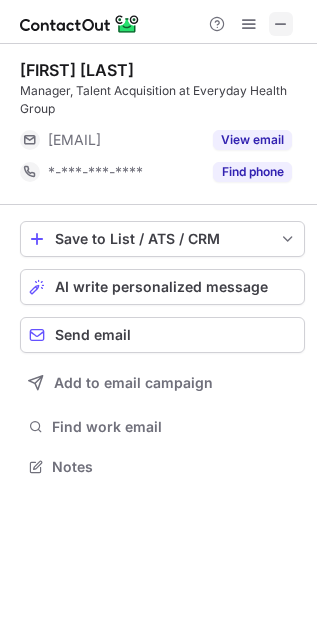 click at bounding box center [281, 24] 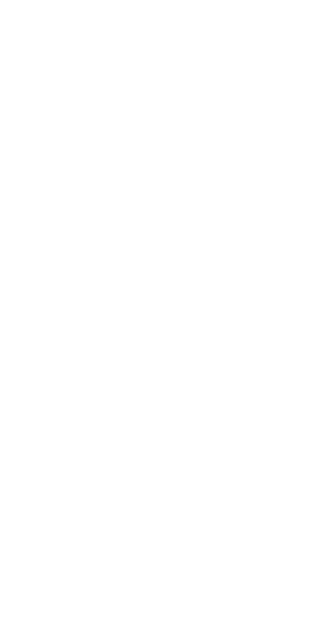 scroll, scrollTop: 0, scrollLeft: 0, axis: both 